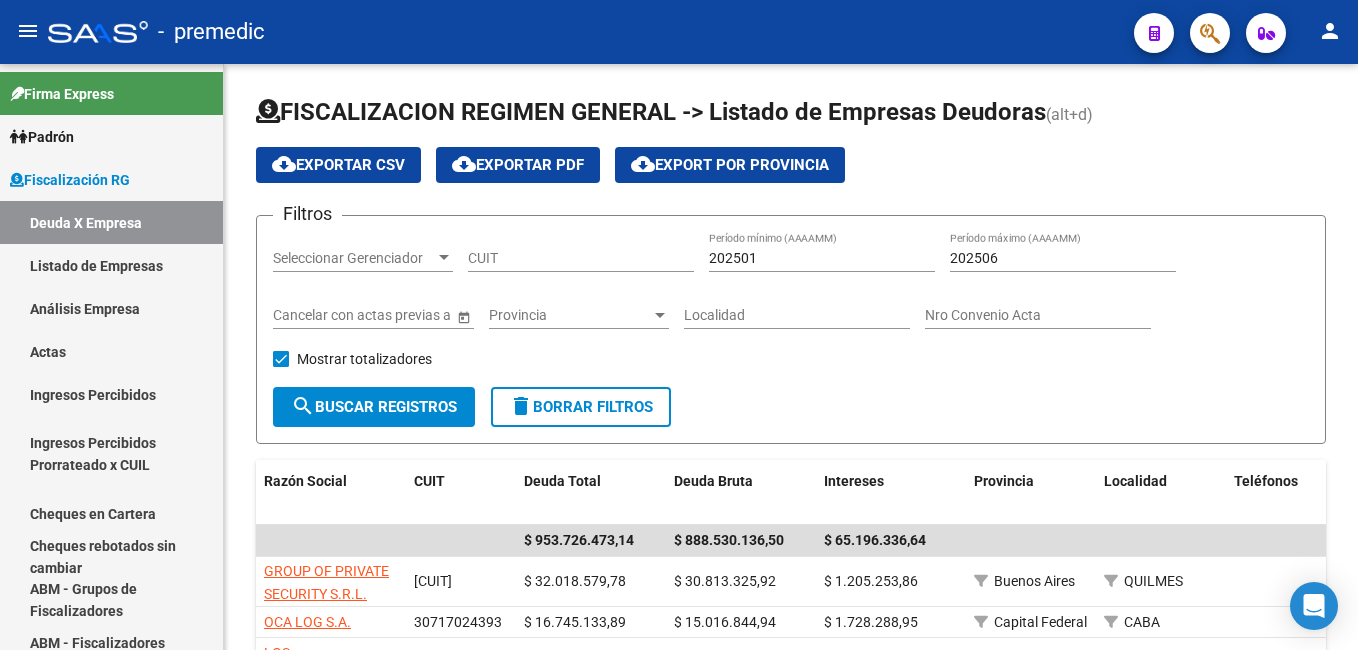 scroll, scrollTop: 0, scrollLeft: 0, axis: both 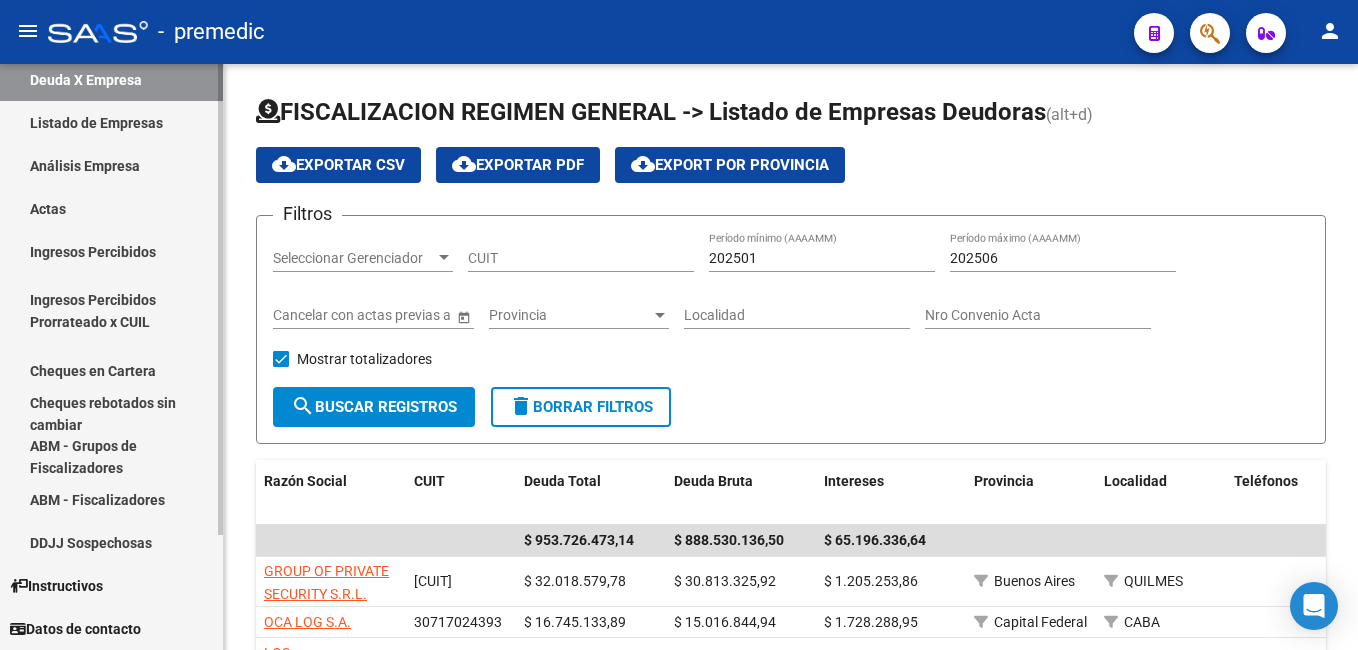 click on "DDJJ Sospechosas" at bounding box center [111, 542] 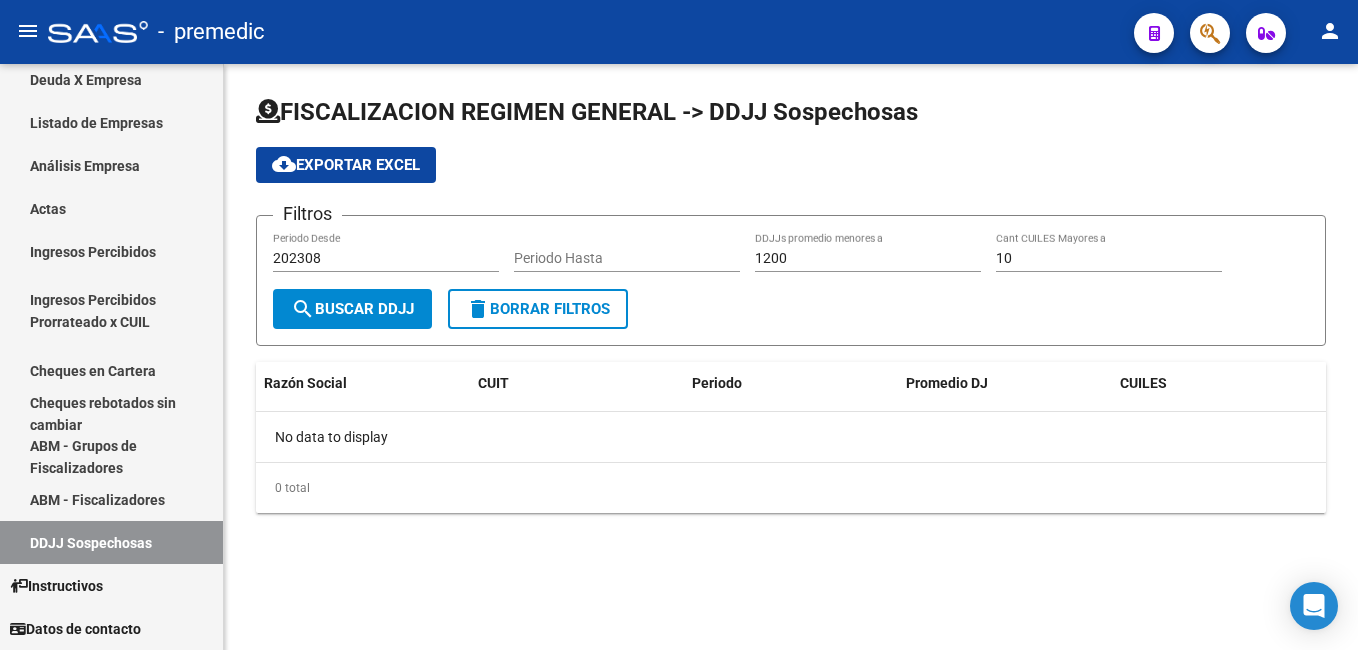 click on "202308" at bounding box center (386, 258) 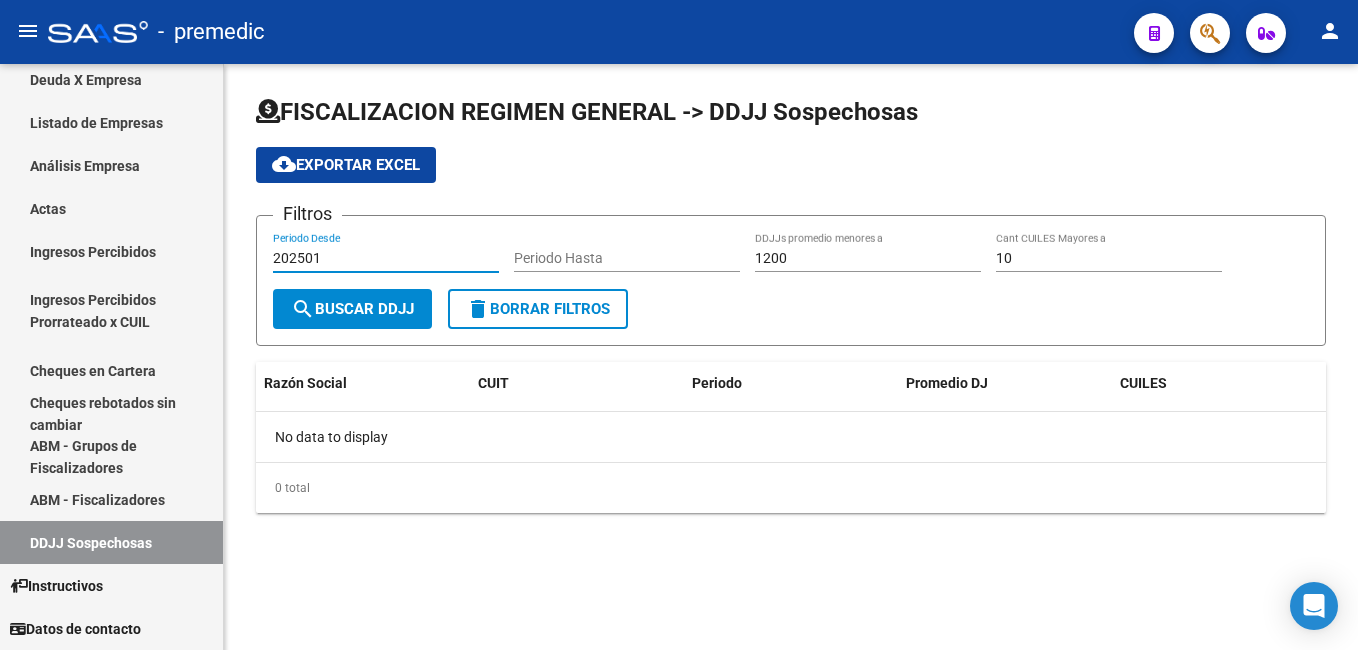 type on "202501" 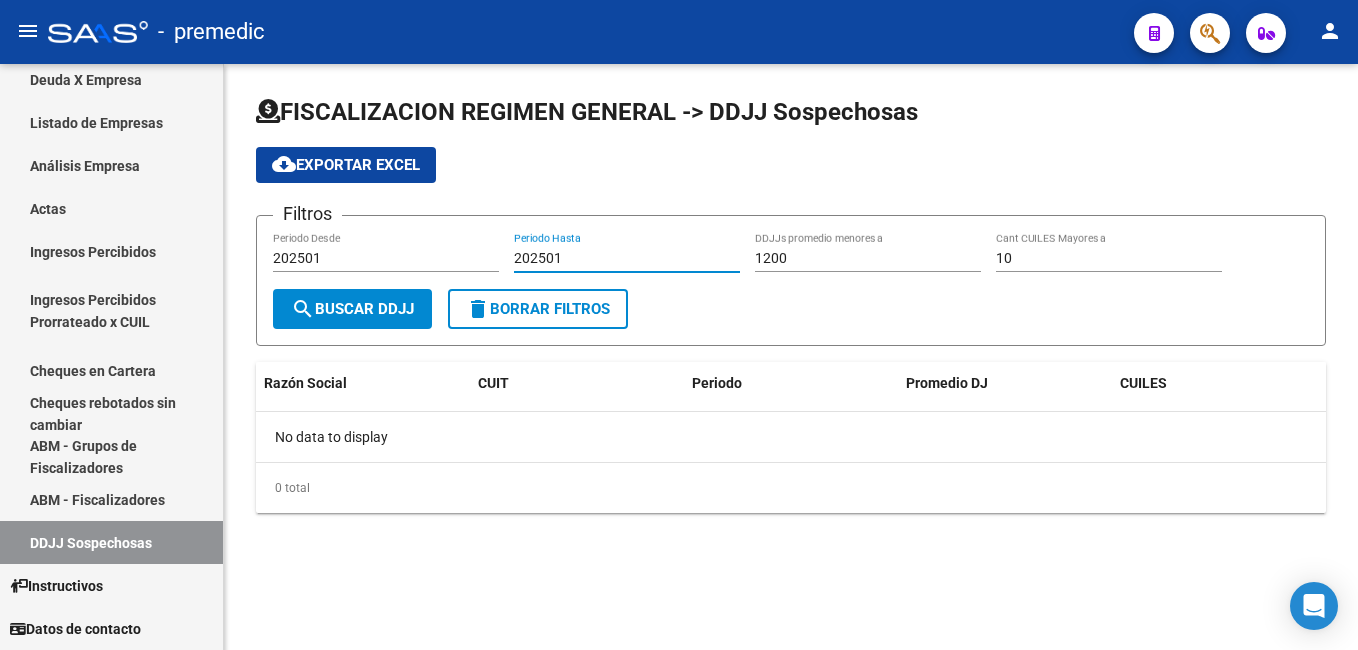 type on "202501" 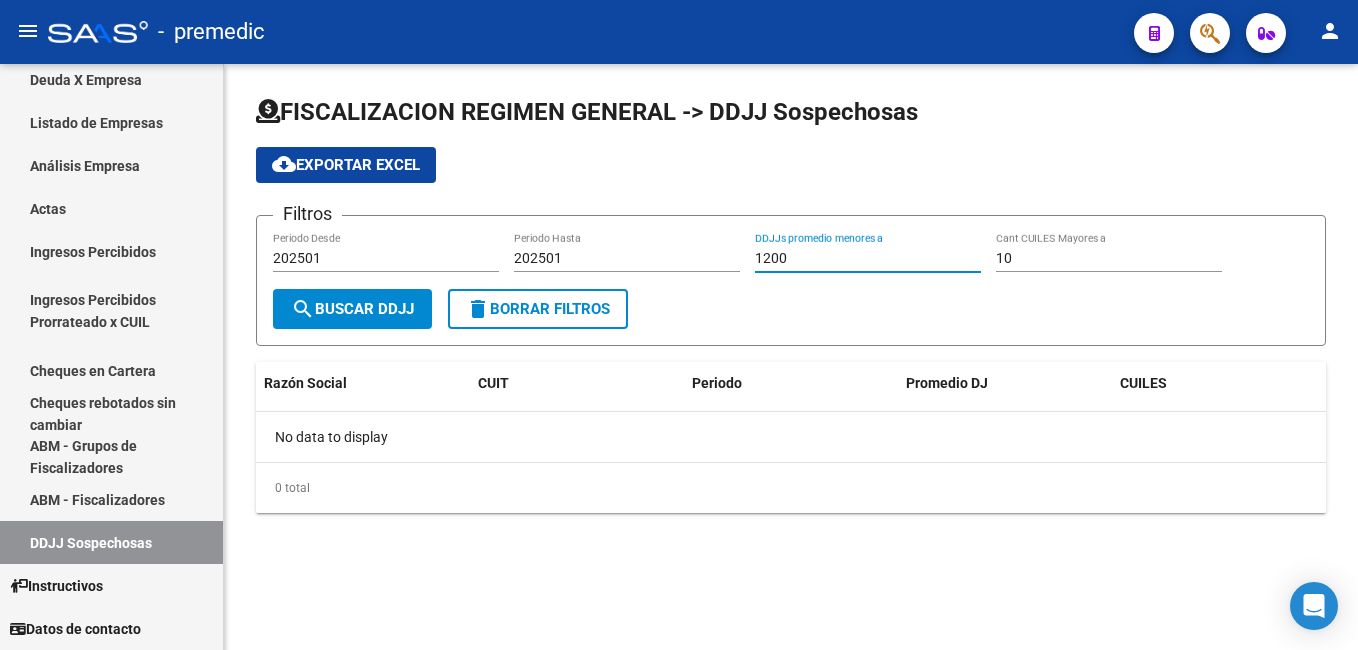 click on "1200" at bounding box center [868, 258] 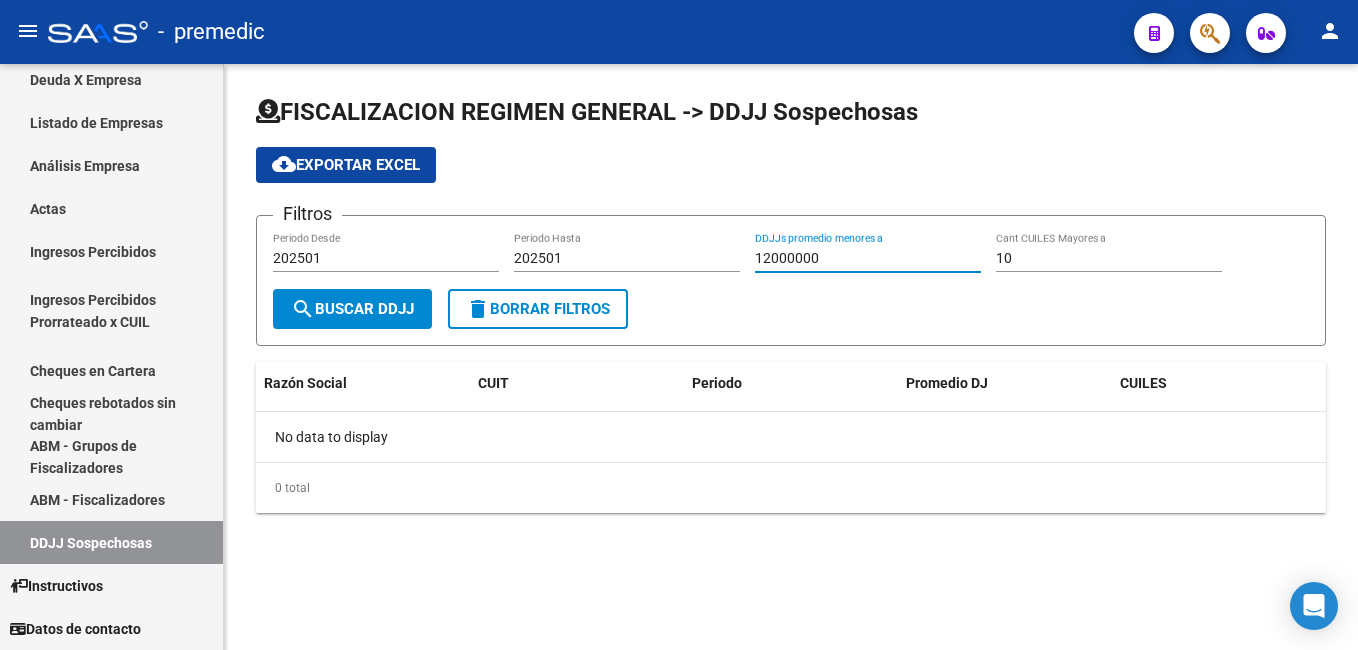 type on "12000000" 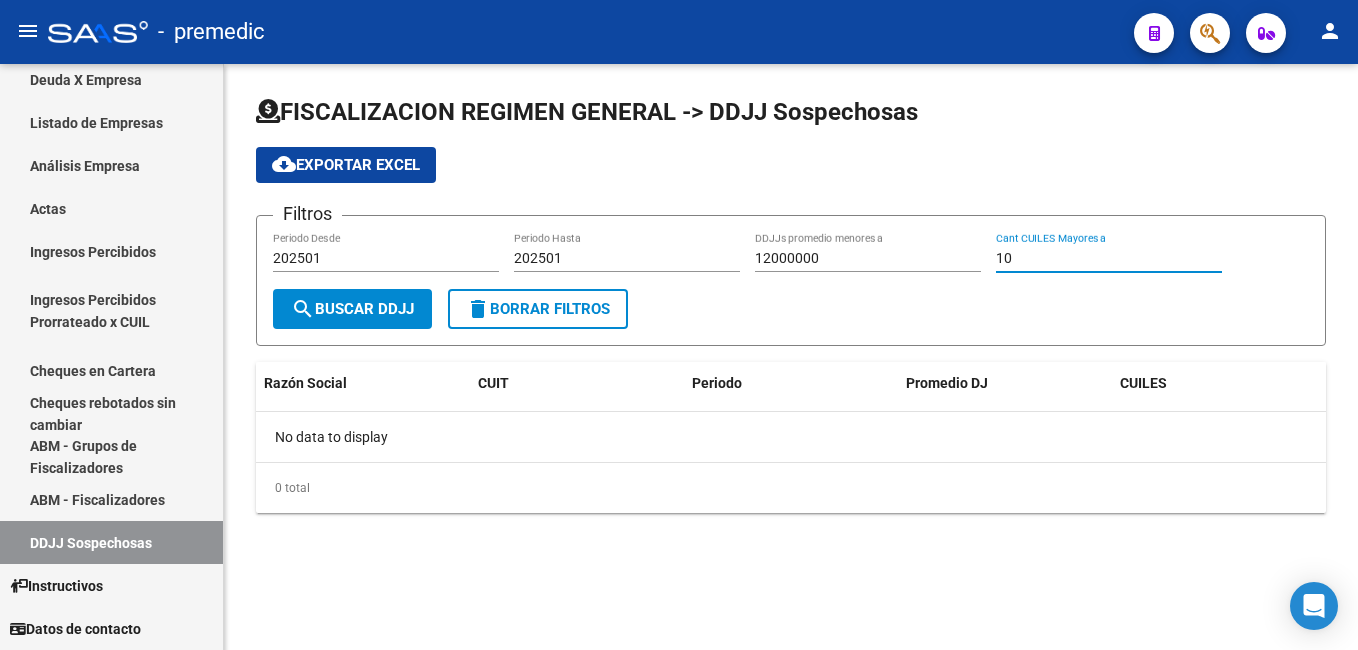 type on "1" 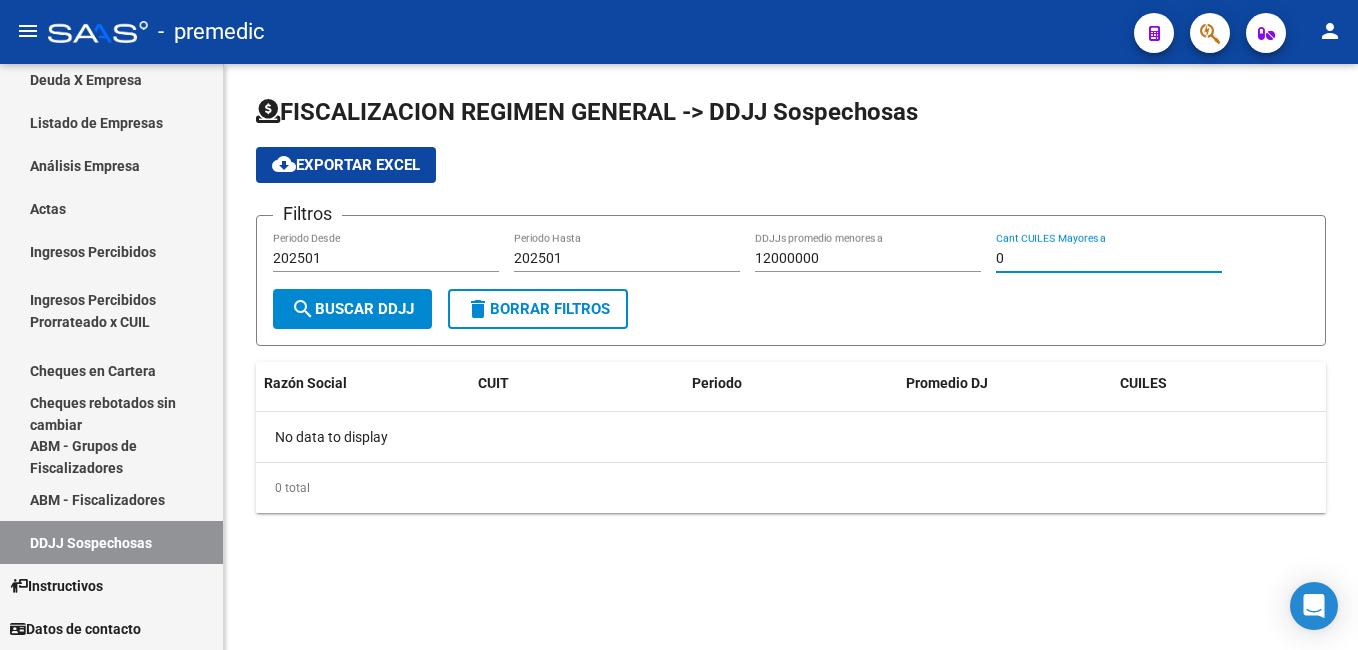 type on "0" 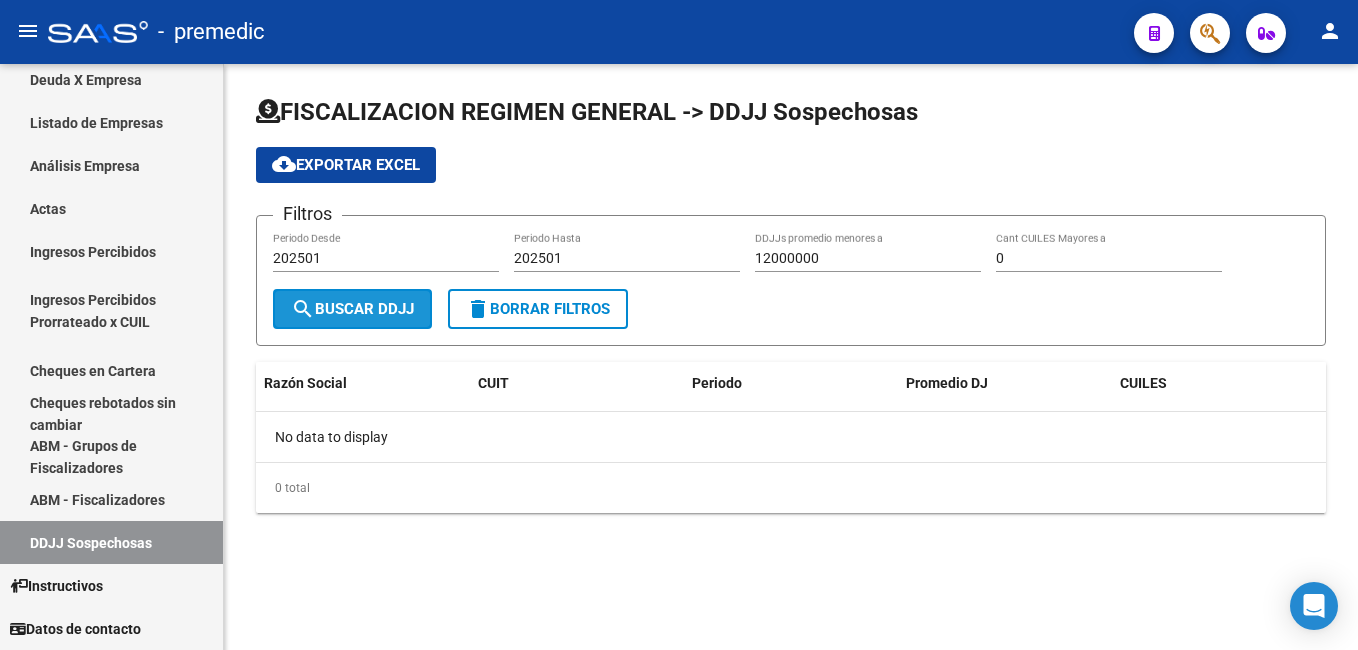 click on "search  Buscar DDJJ" 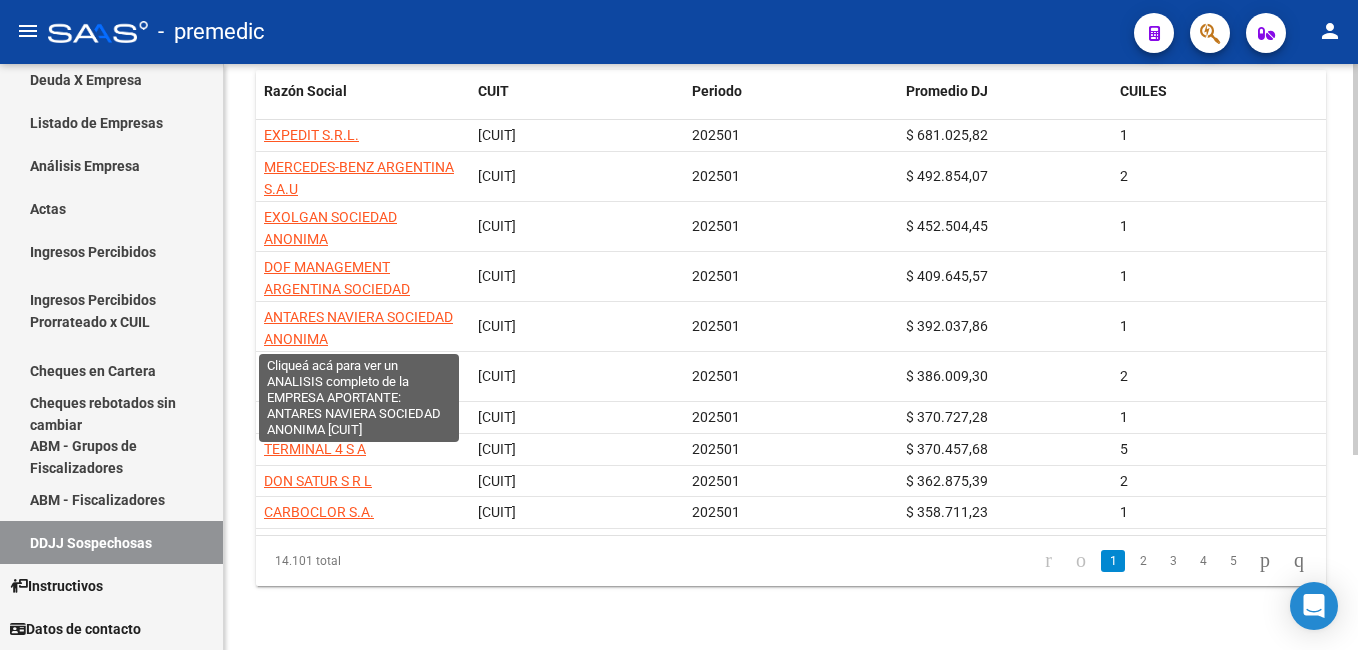 scroll, scrollTop: 0, scrollLeft: 0, axis: both 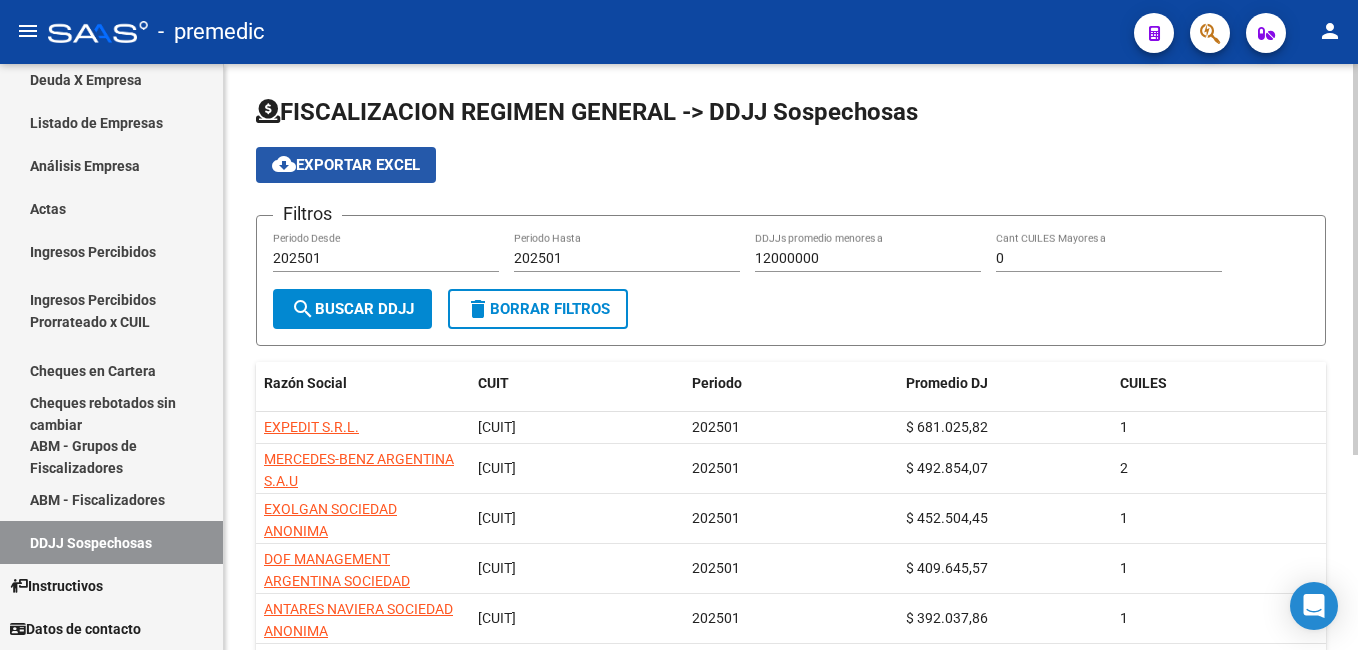 click on "cloud_download  Exportar EXCEL" 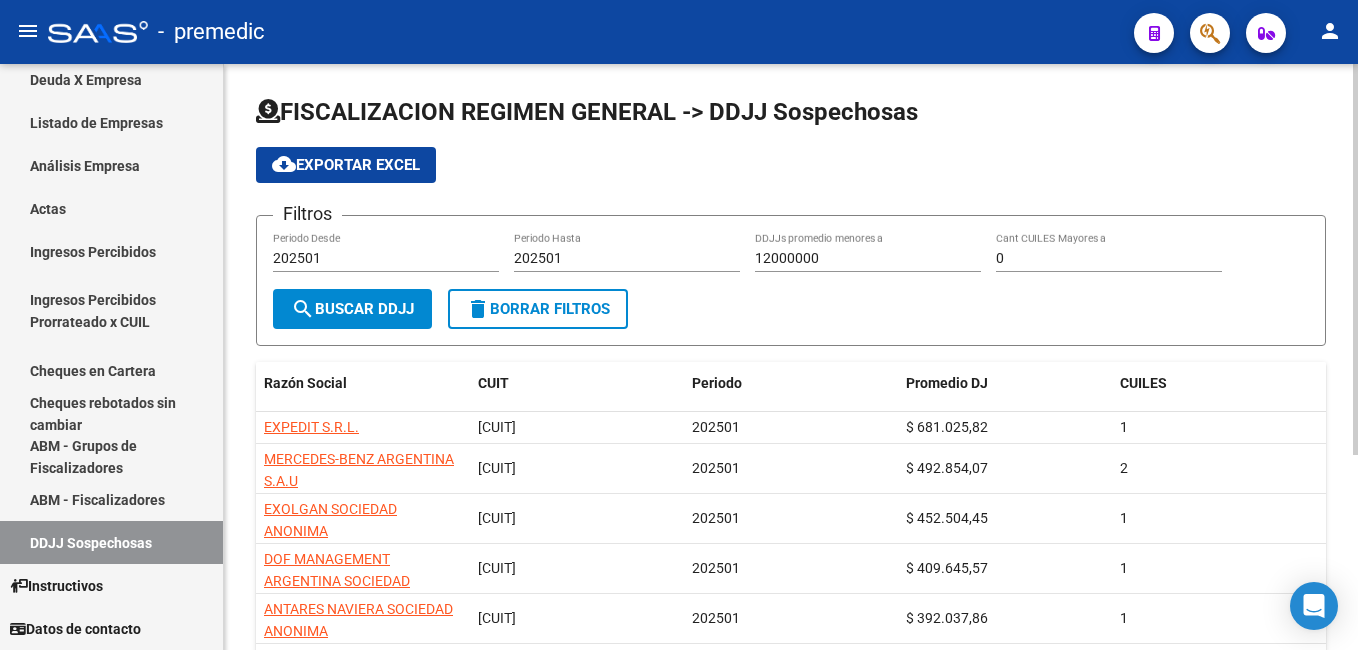 click on "202501 Periodo Hasta" 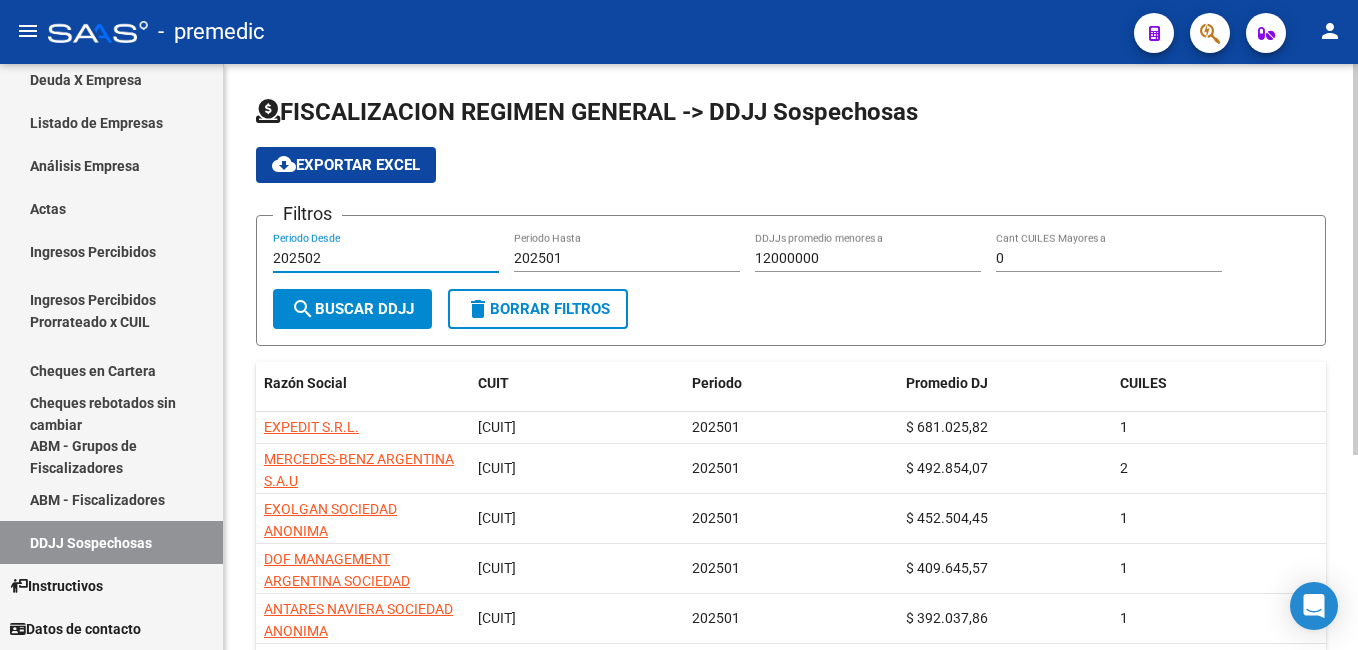 type on "202502" 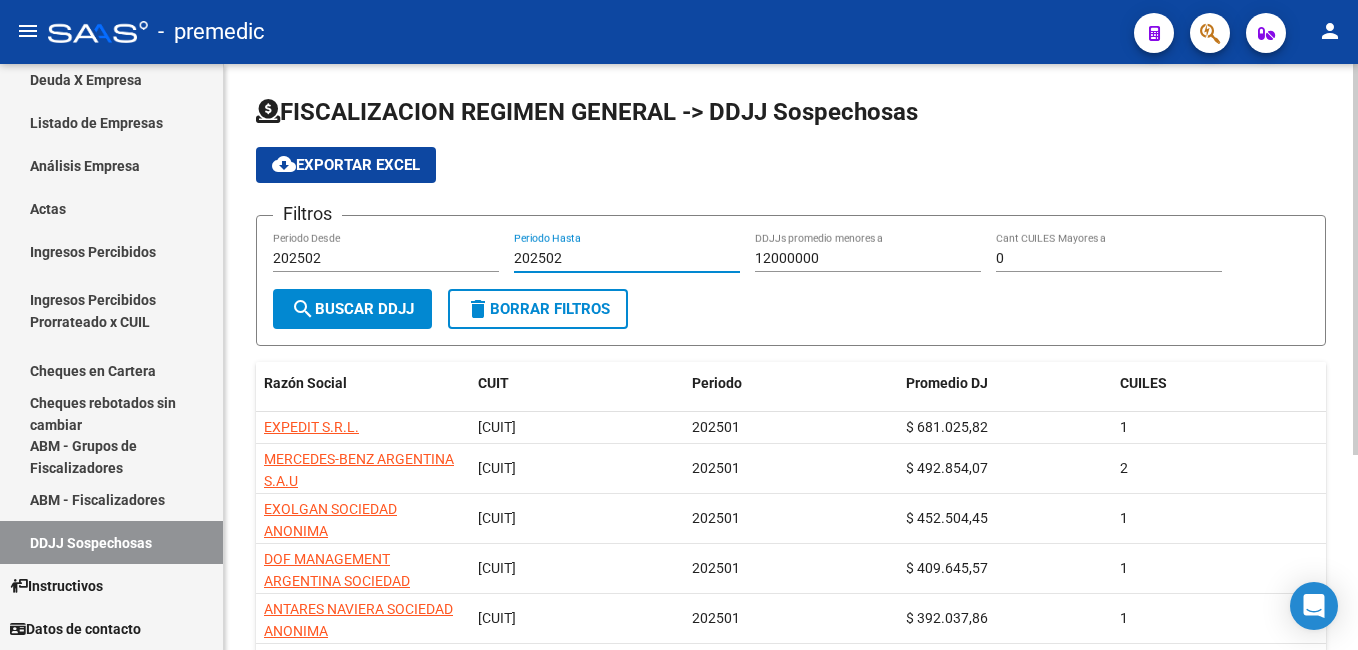 type on "202502" 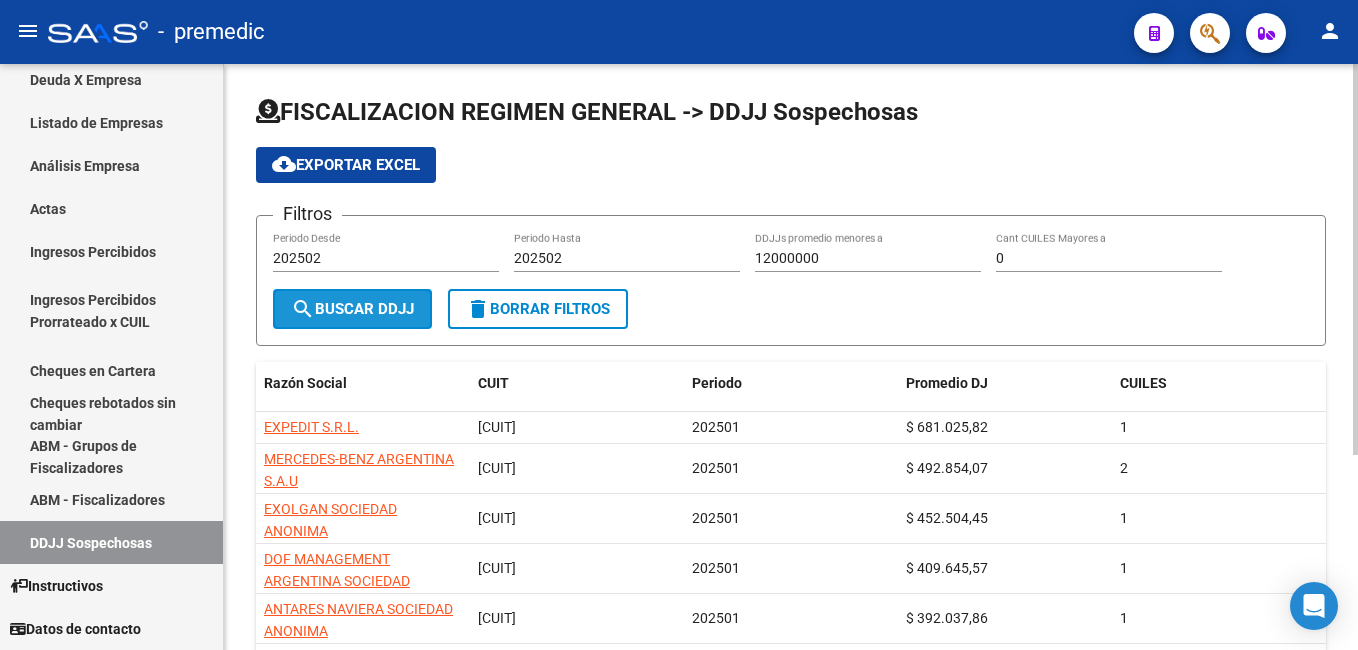 click on "search  Buscar DDJJ" 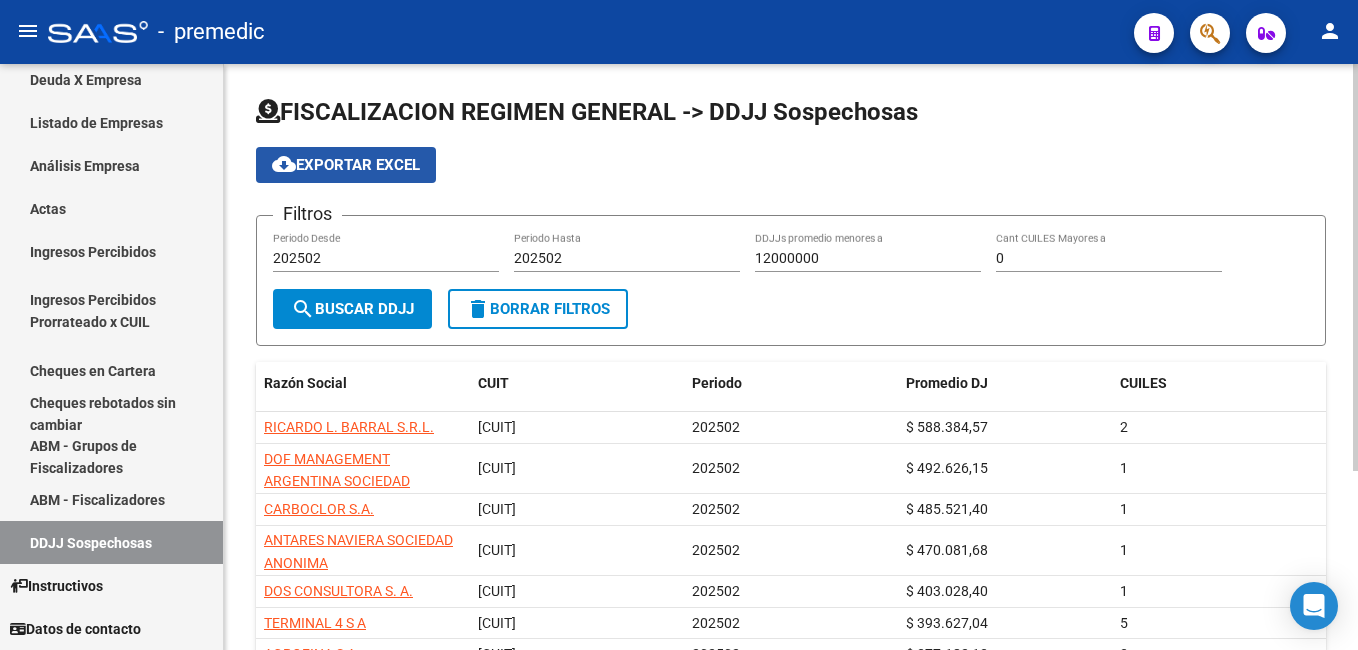 click on "cloud_download  Exportar EXCEL" 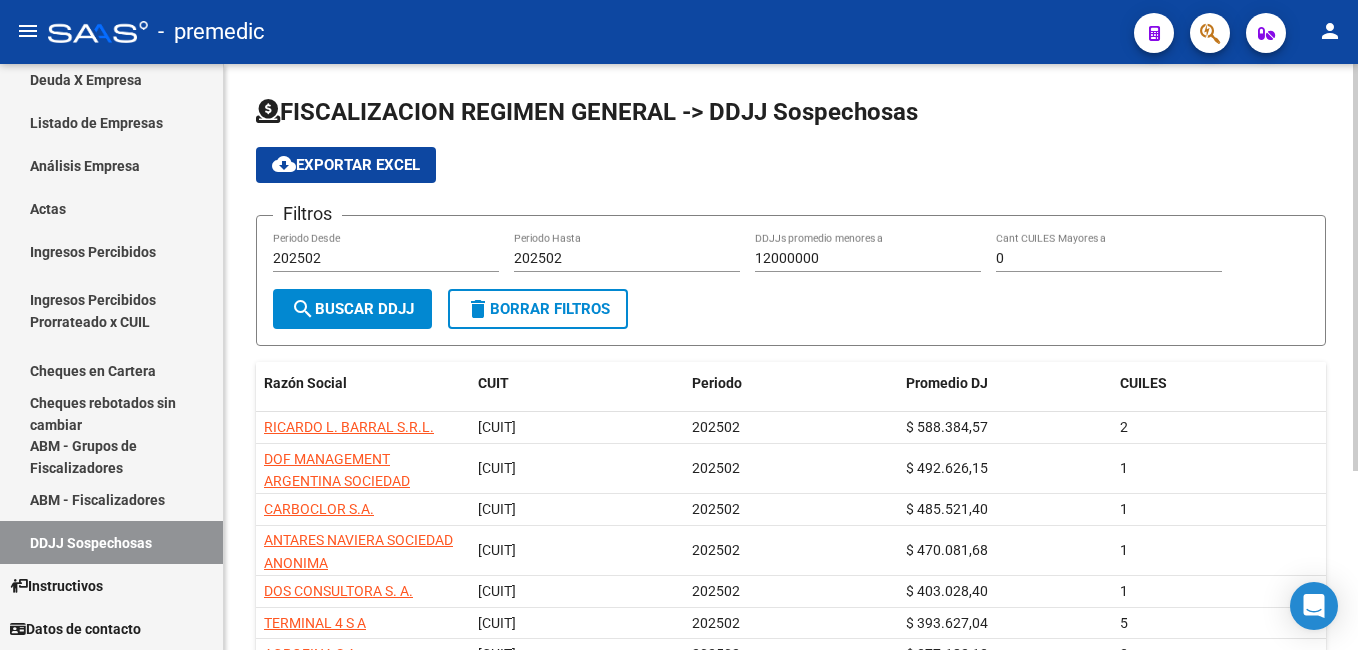 click on "202502" at bounding box center [386, 258] 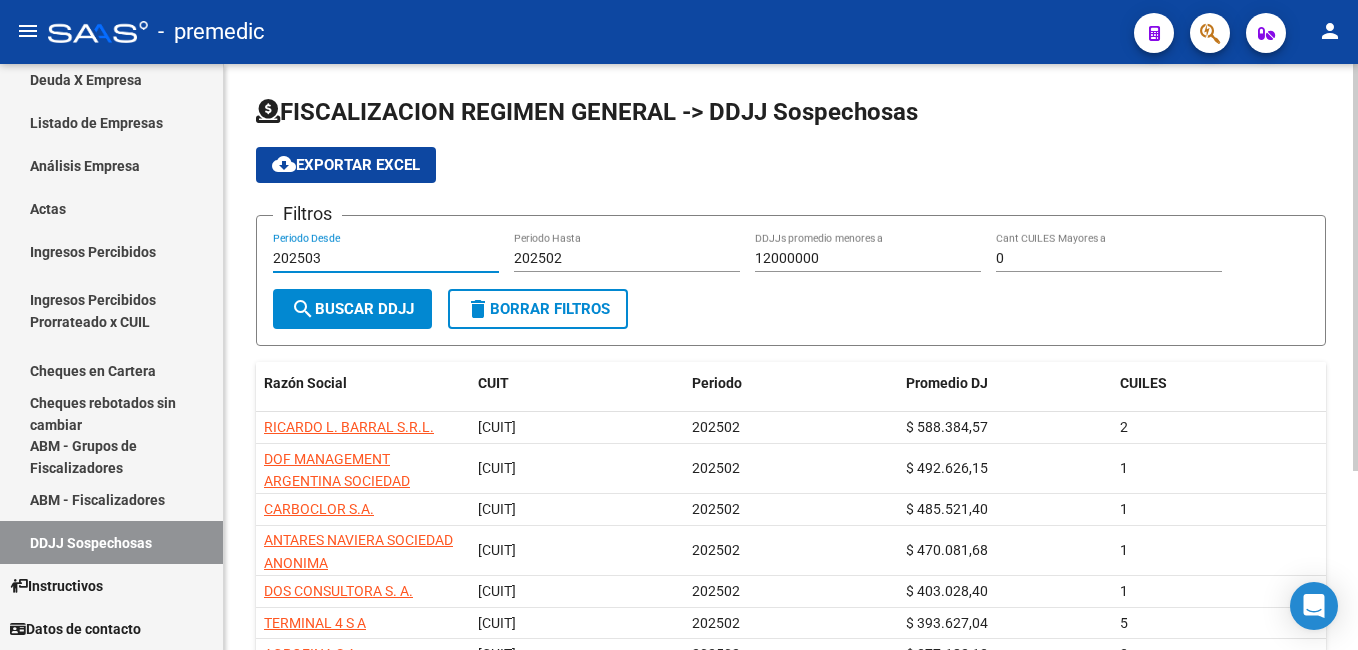 type on "202503" 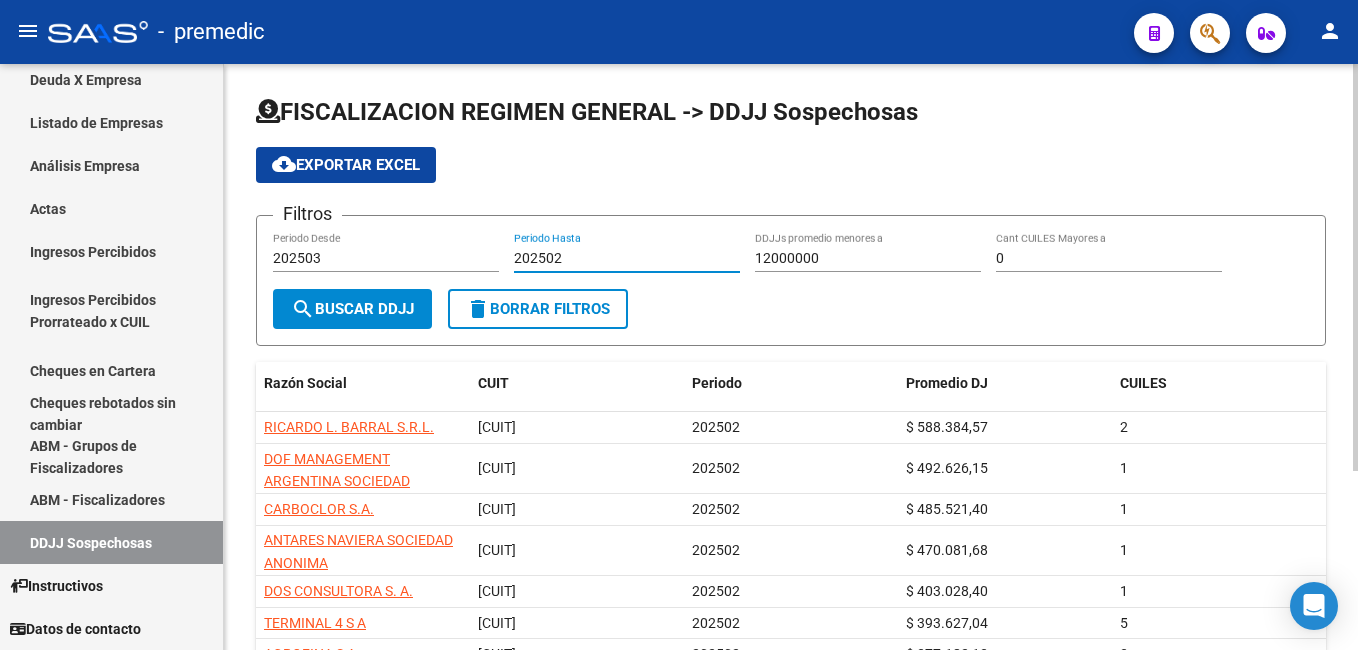 click on "202502" at bounding box center [627, 258] 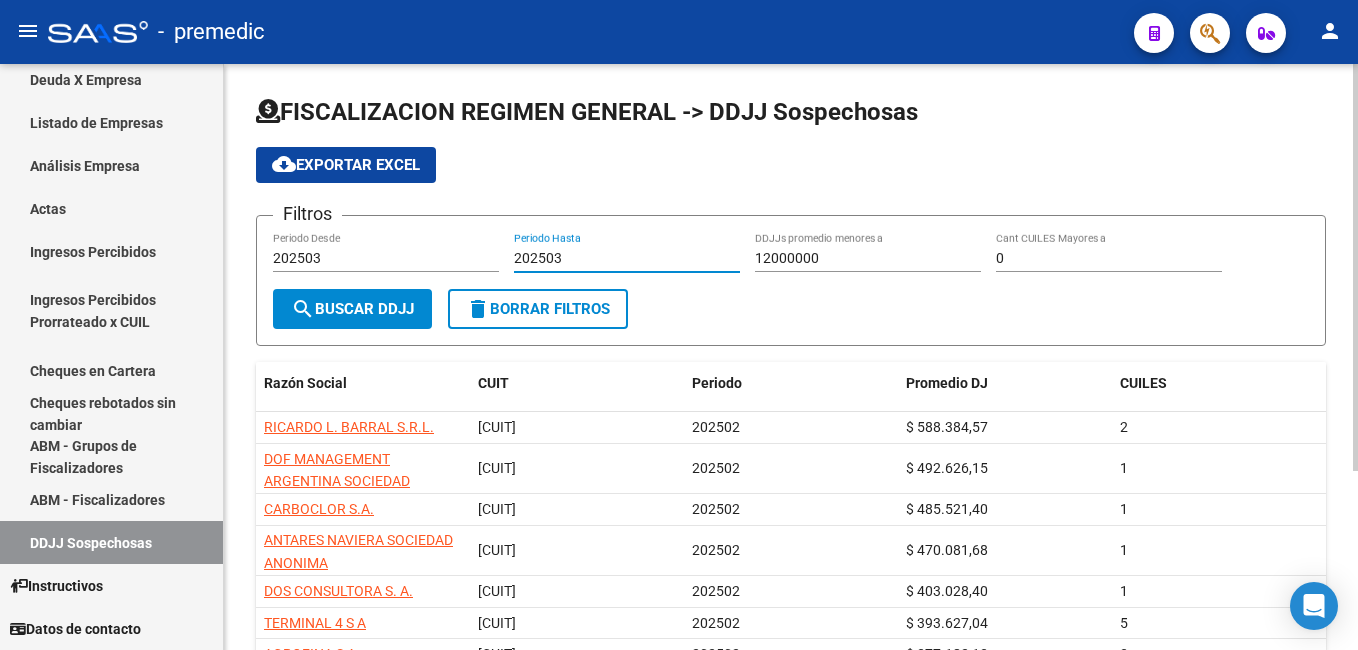 type on "202503" 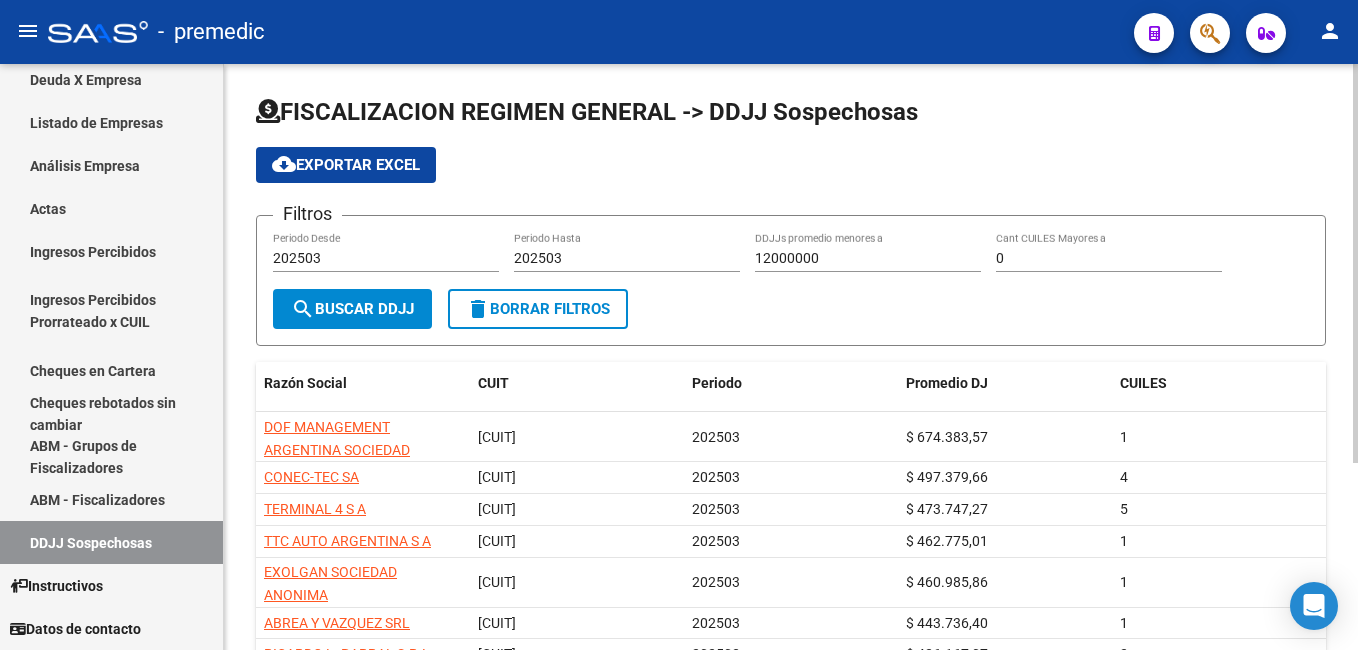 click on "cloud_download  Exportar EXCEL" 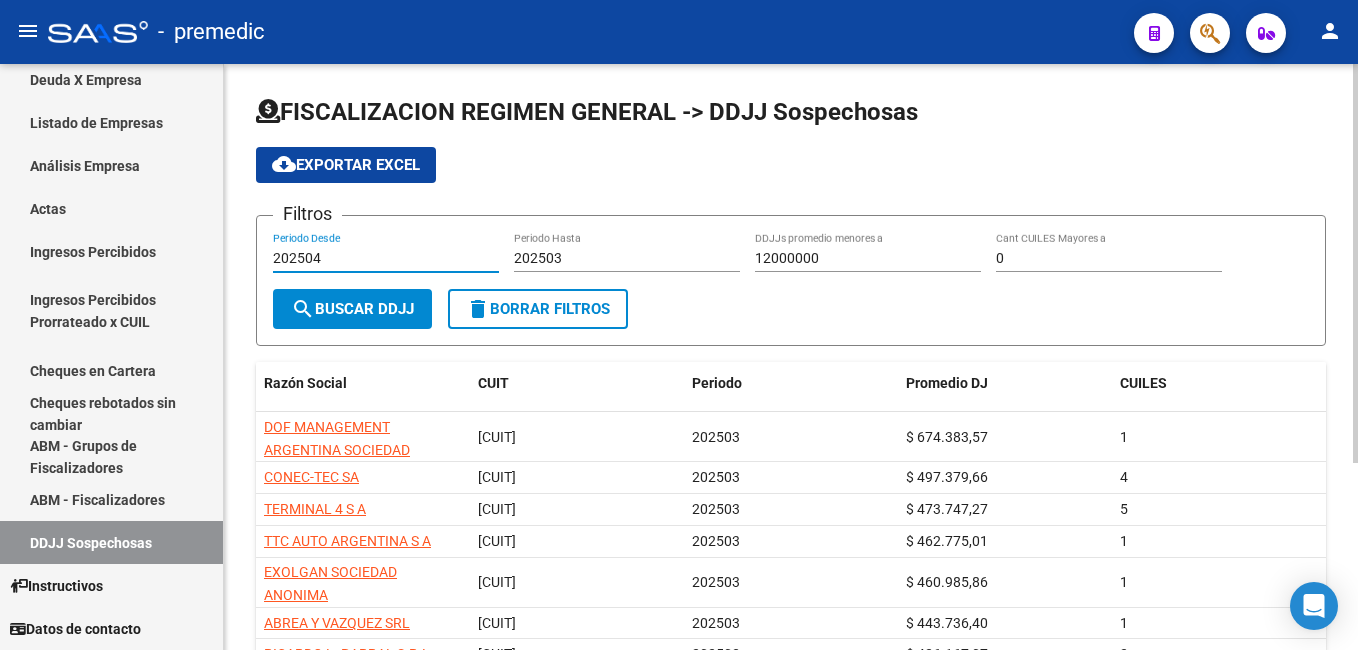 type on "202504" 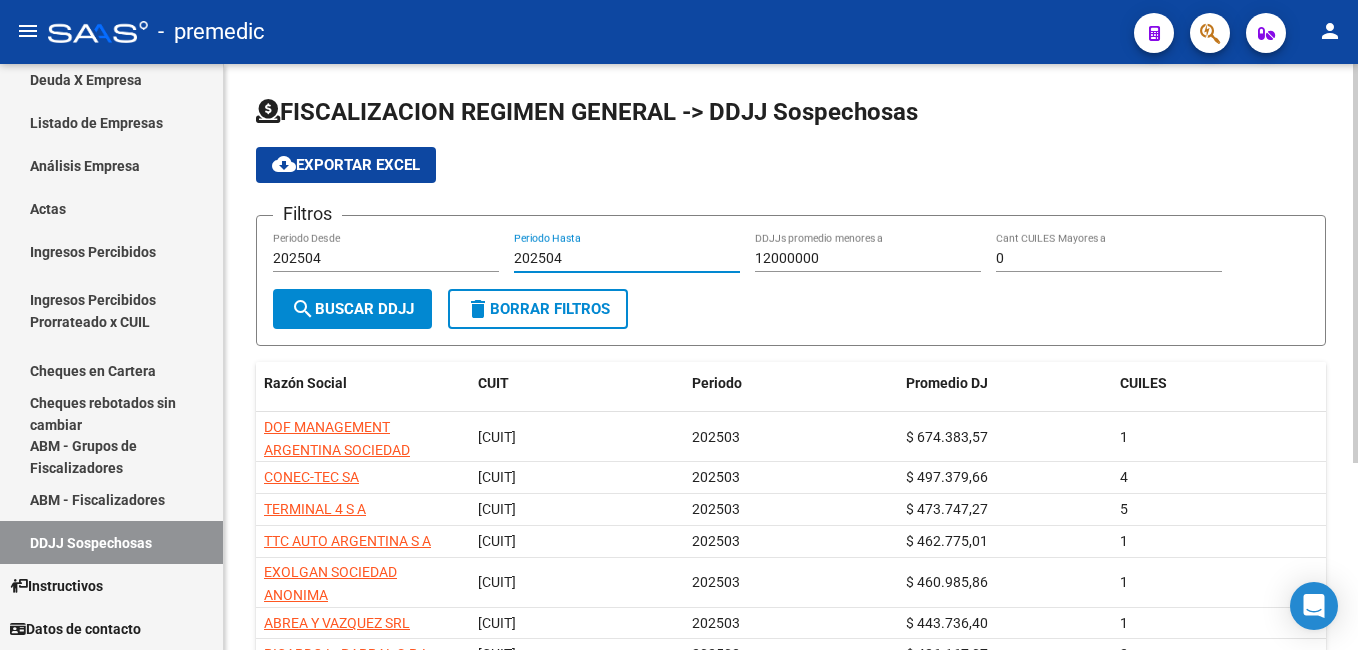 type on "202504" 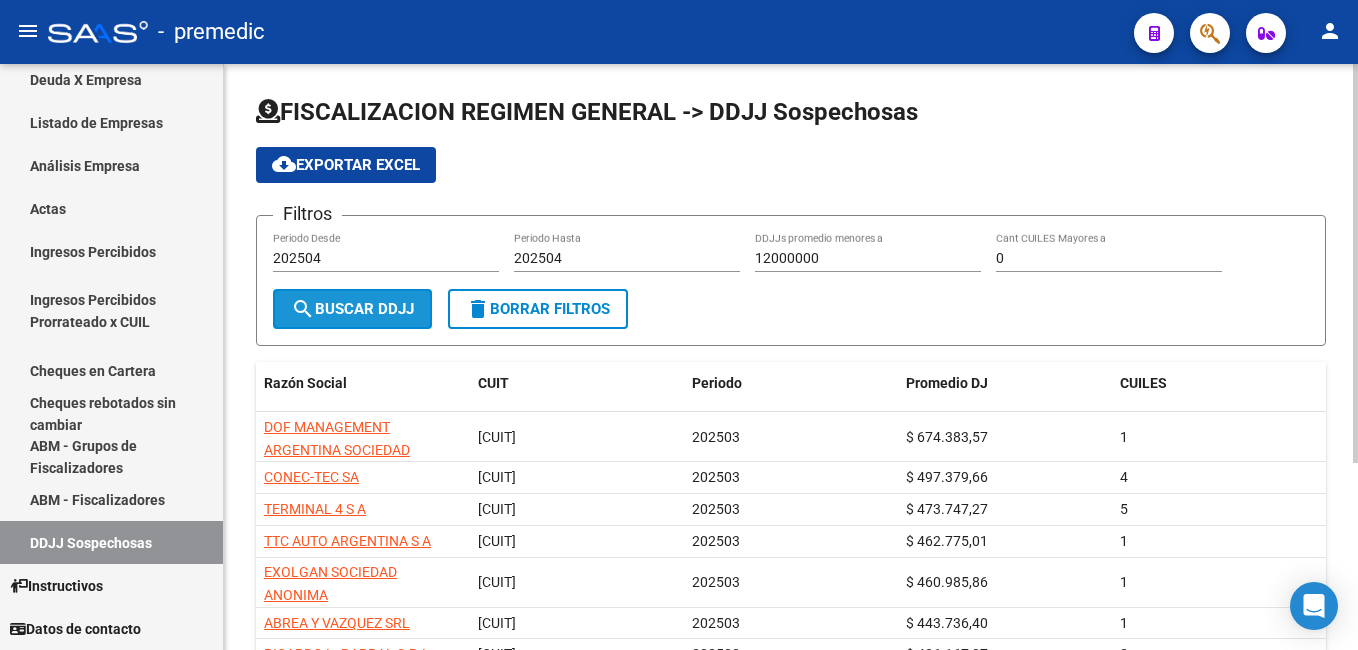 click on "search  Buscar DDJJ" 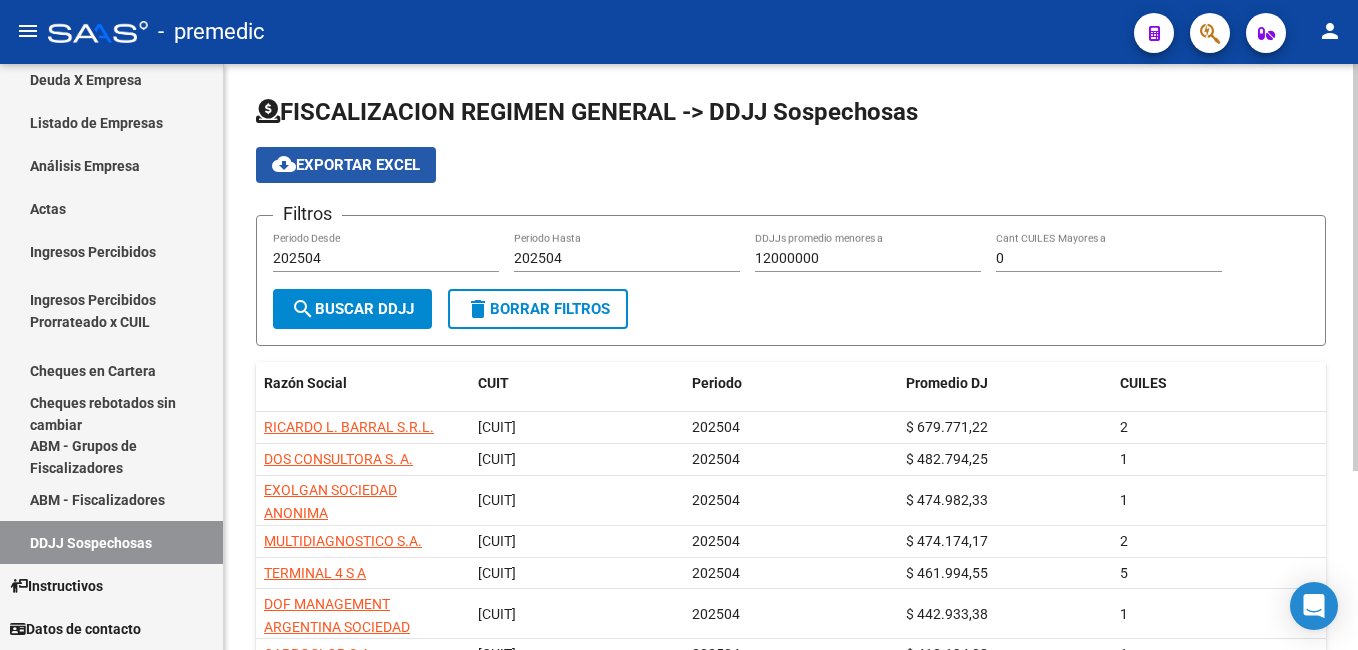click on "cloud_download  Exportar EXCEL" 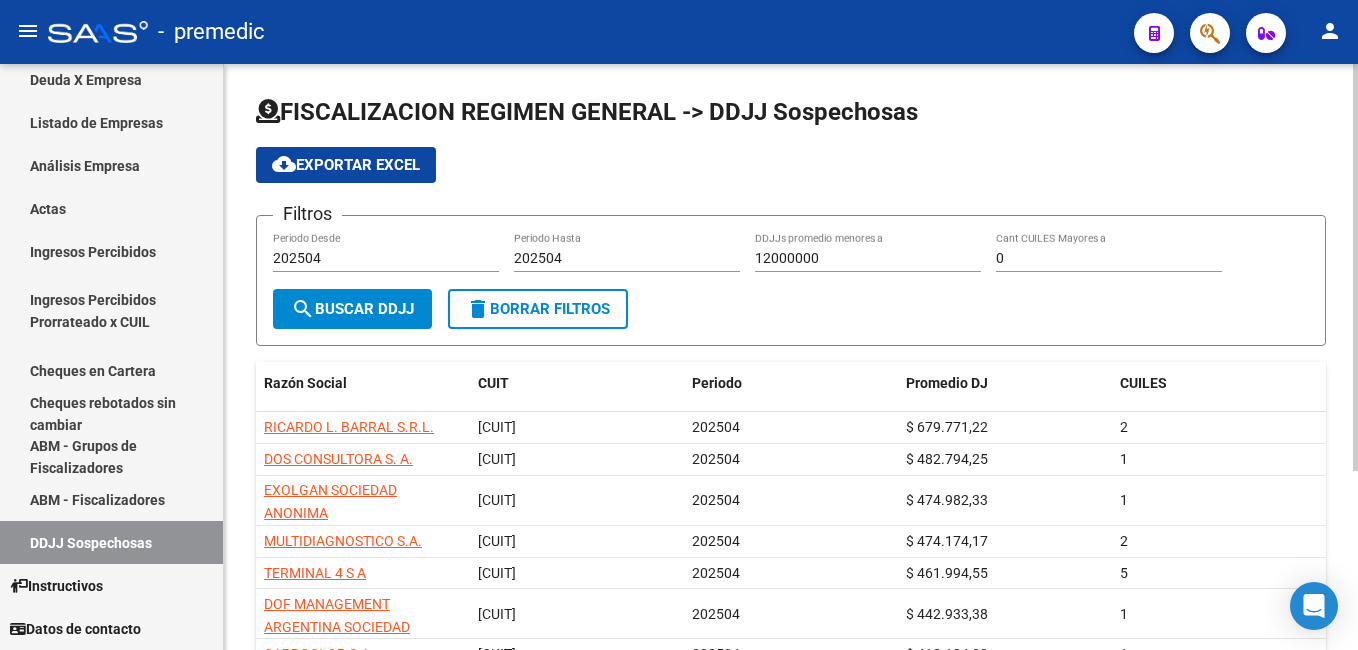 click on "202504" at bounding box center (386, 258) 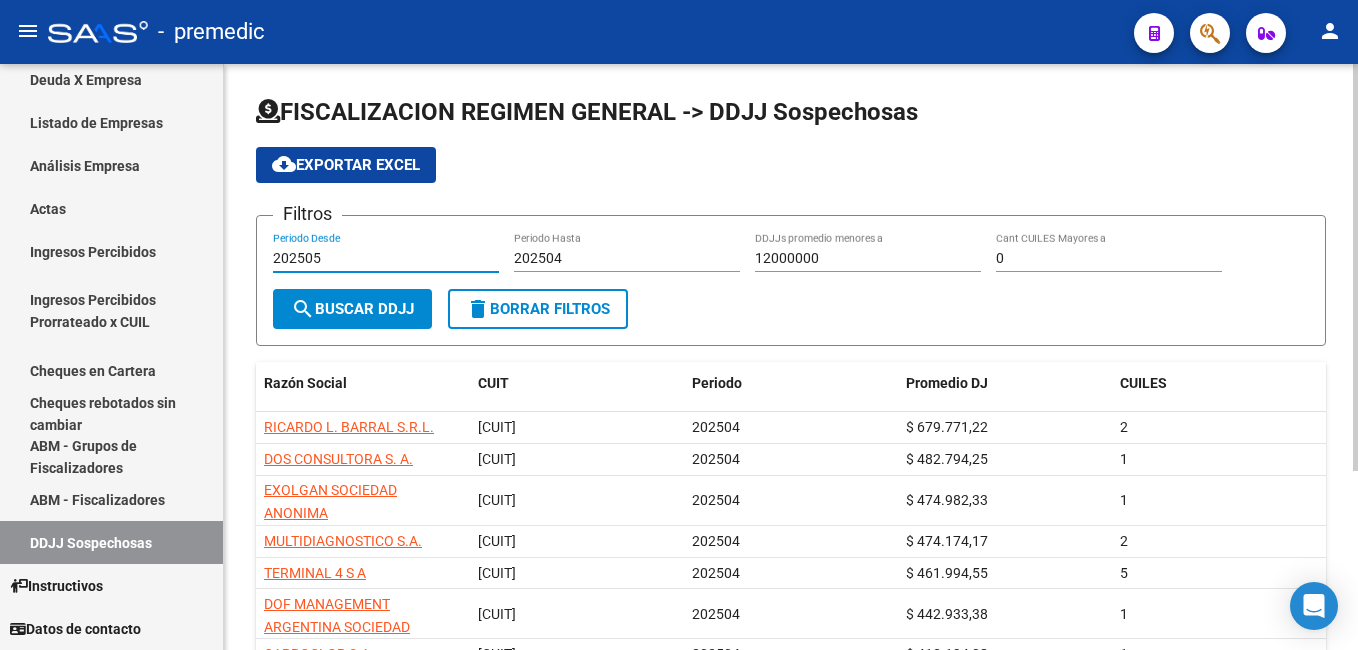 type on "202505" 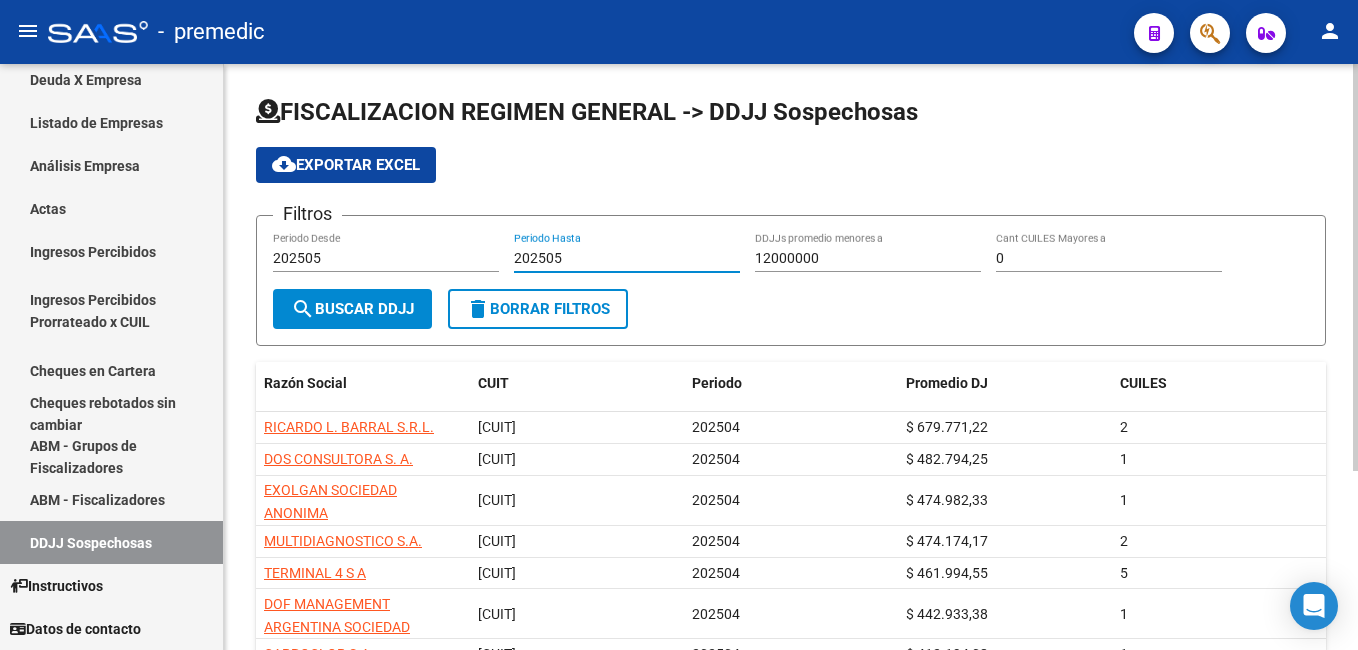 type on "202505" 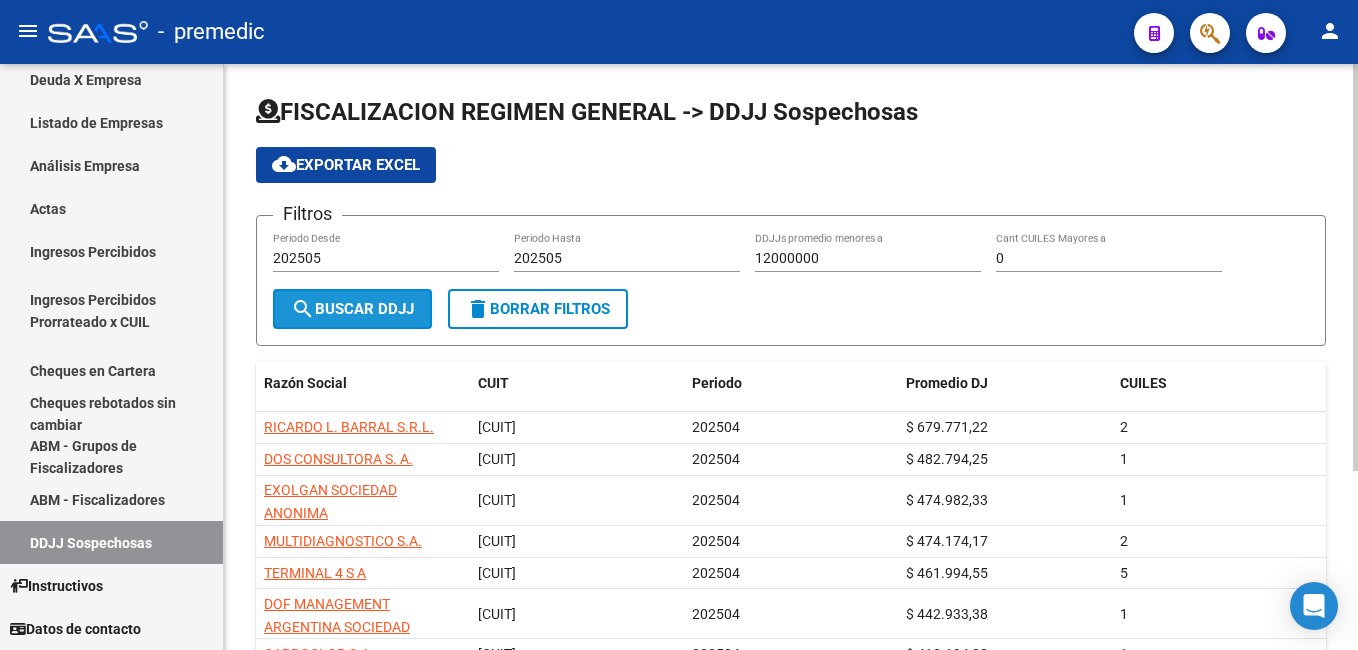 click on "search  Buscar DDJJ" 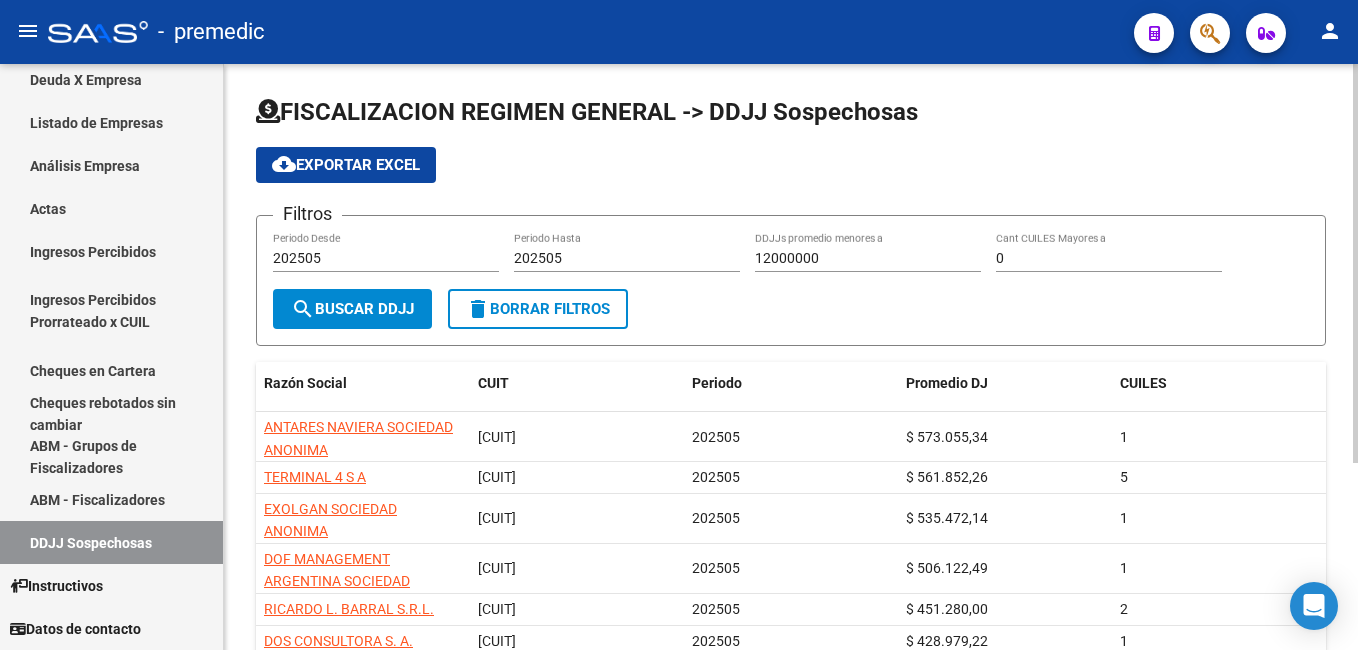 click on "cloud_download  Exportar EXCEL" 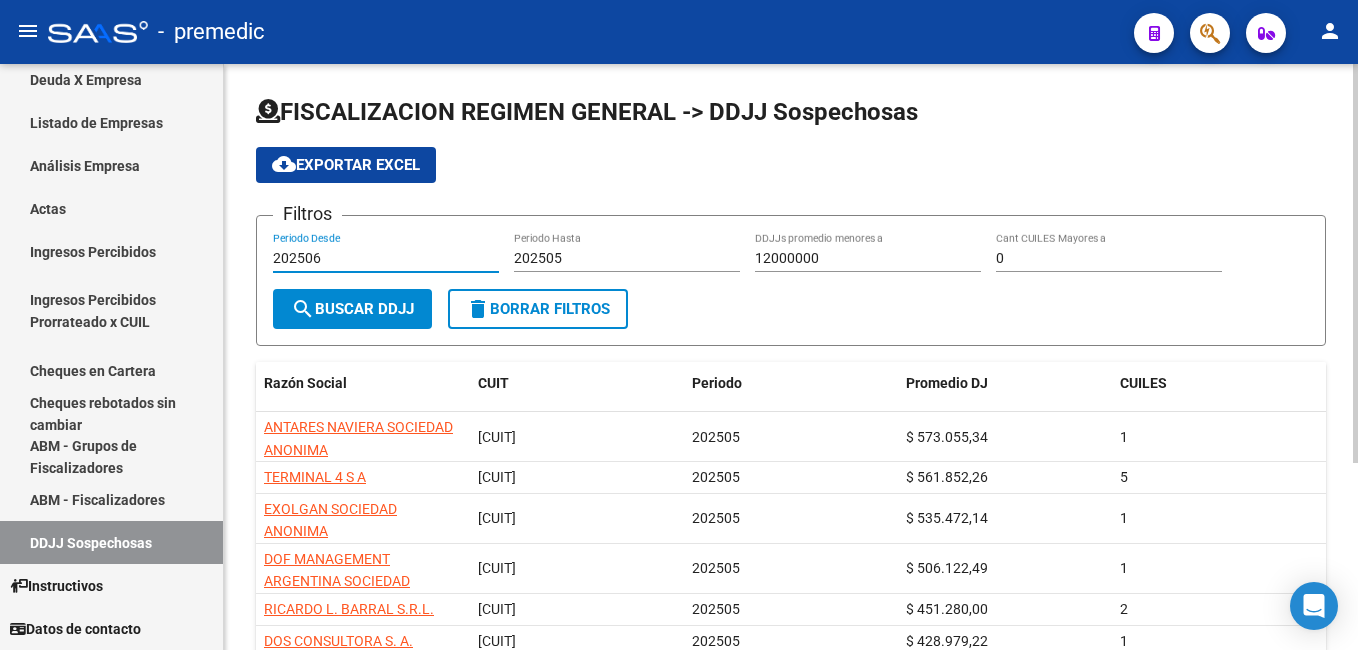 type on "202506" 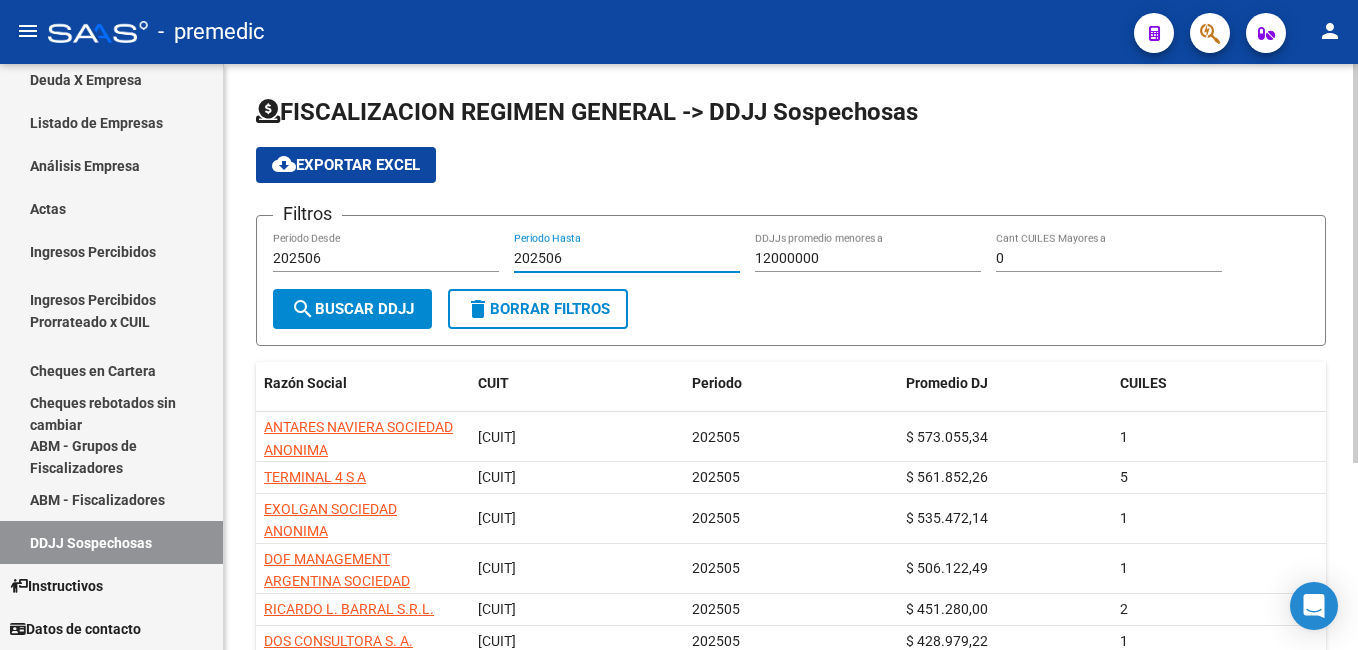 type on "202506" 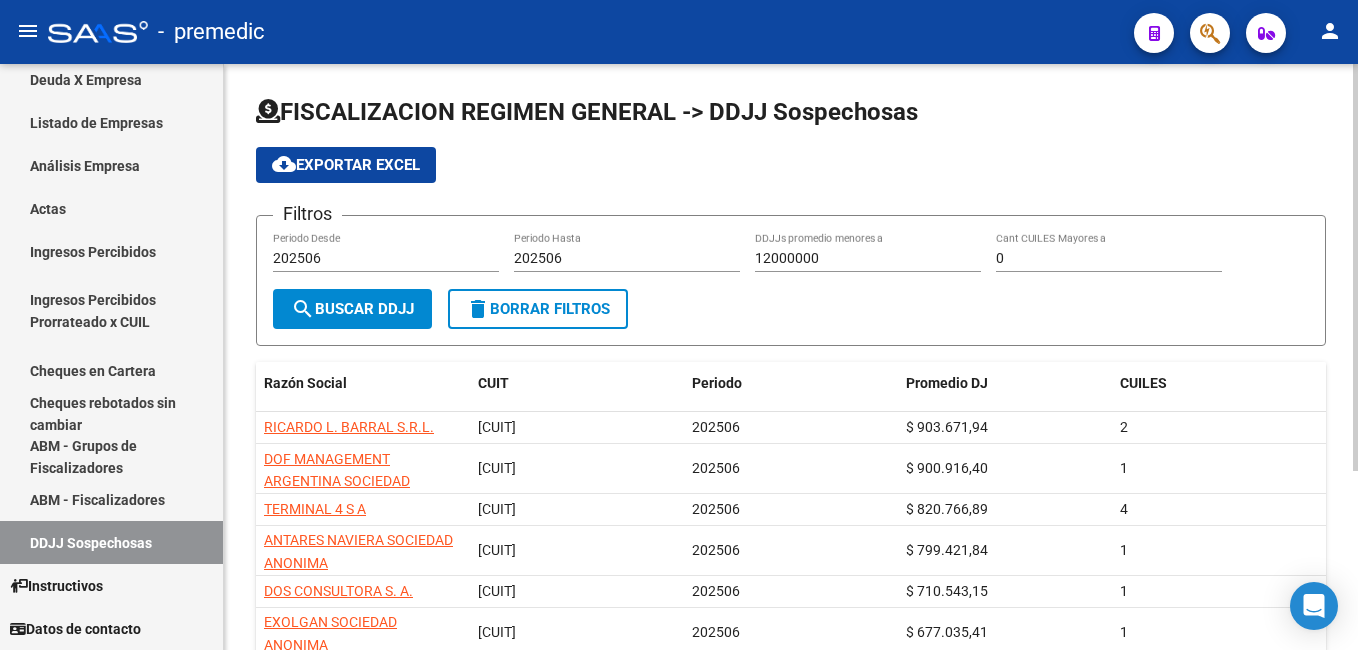 click on "cloud_download  Exportar EXCEL" 